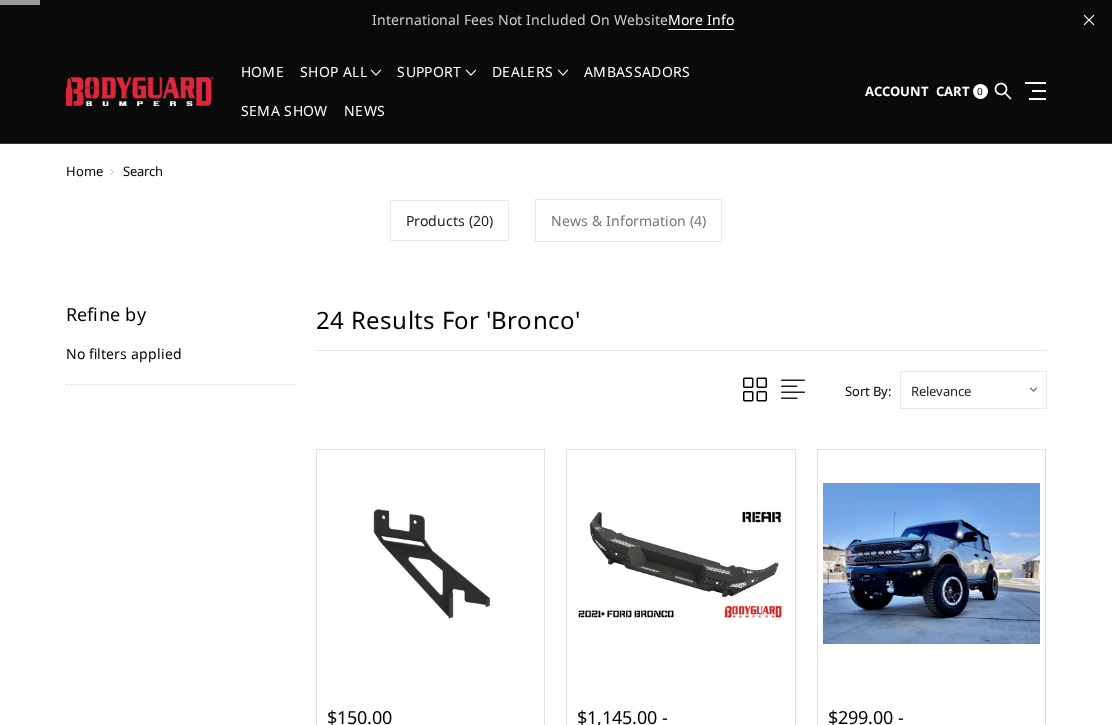 scroll, scrollTop: 0, scrollLeft: 0, axis: both 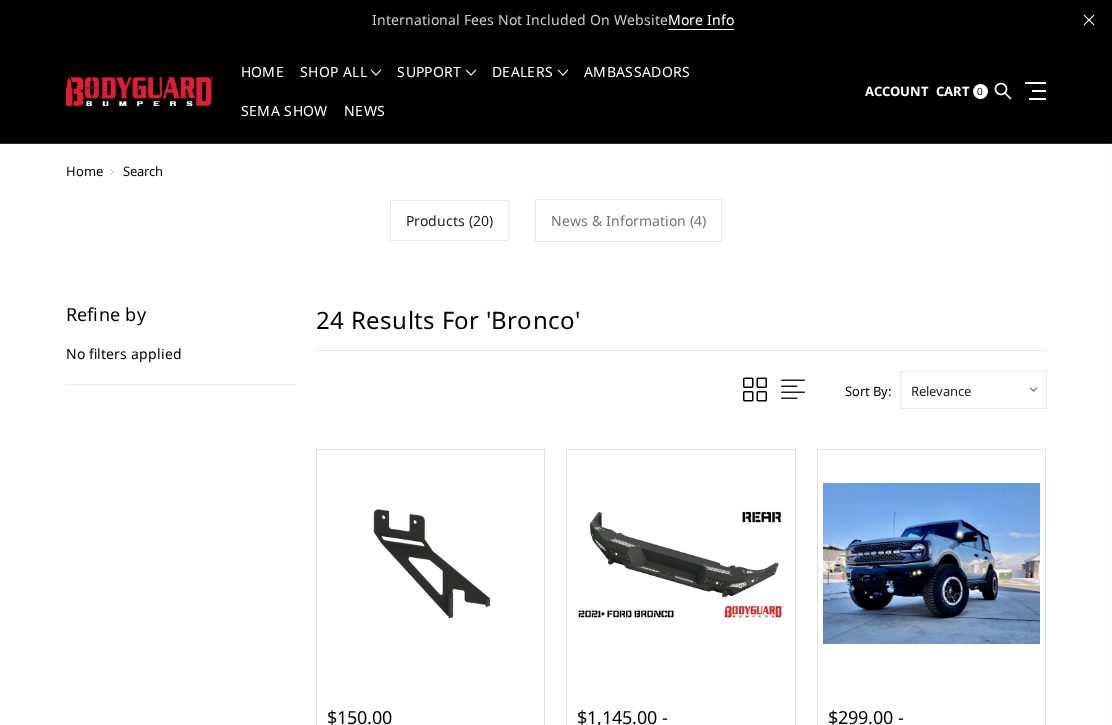 click on "Cart" at bounding box center (953, 91) 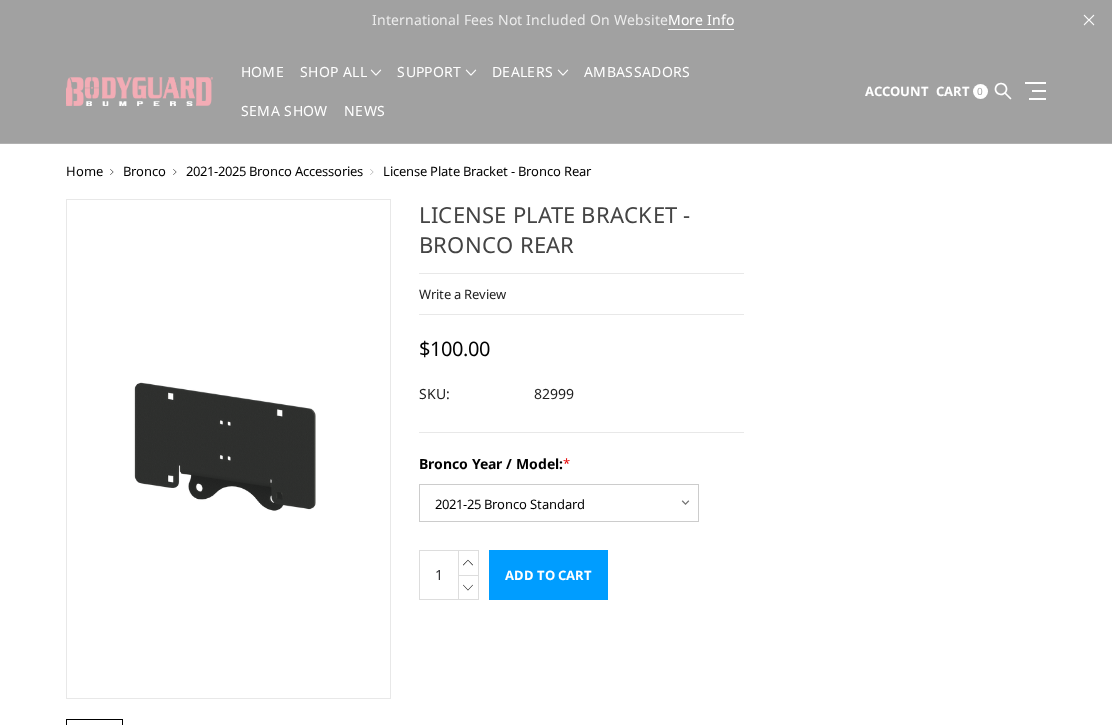 scroll, scrollTop: 0, scrollLeft: 0, axis: both 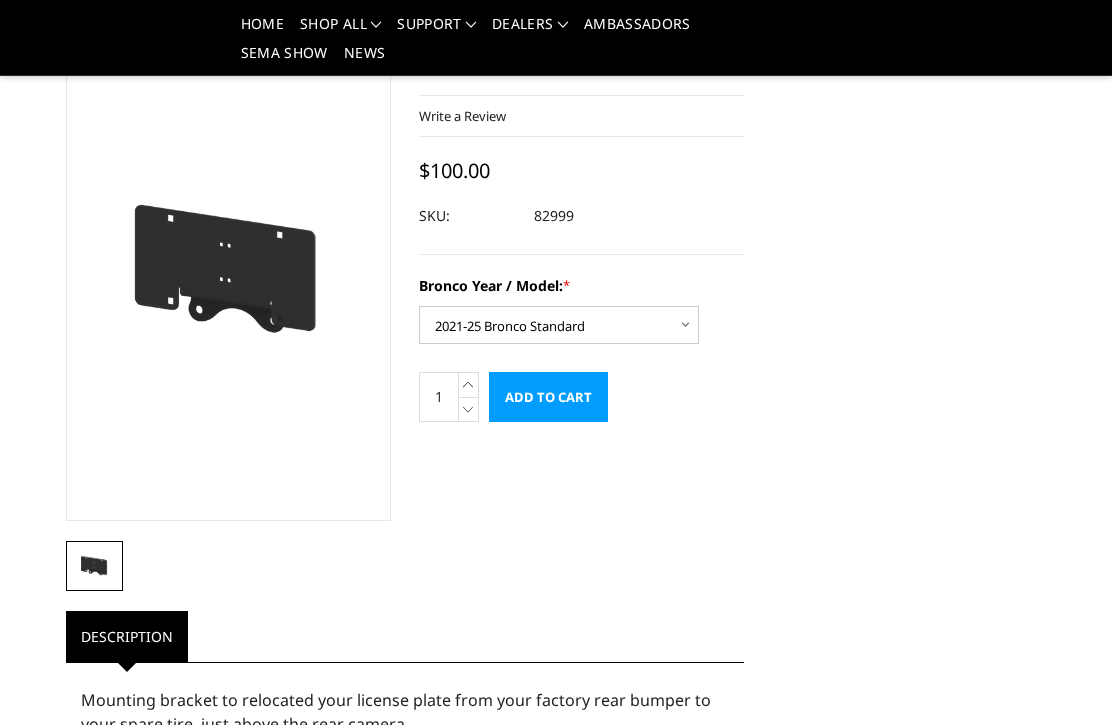 click on "Add to Cart" at bounding box center (548, 397) 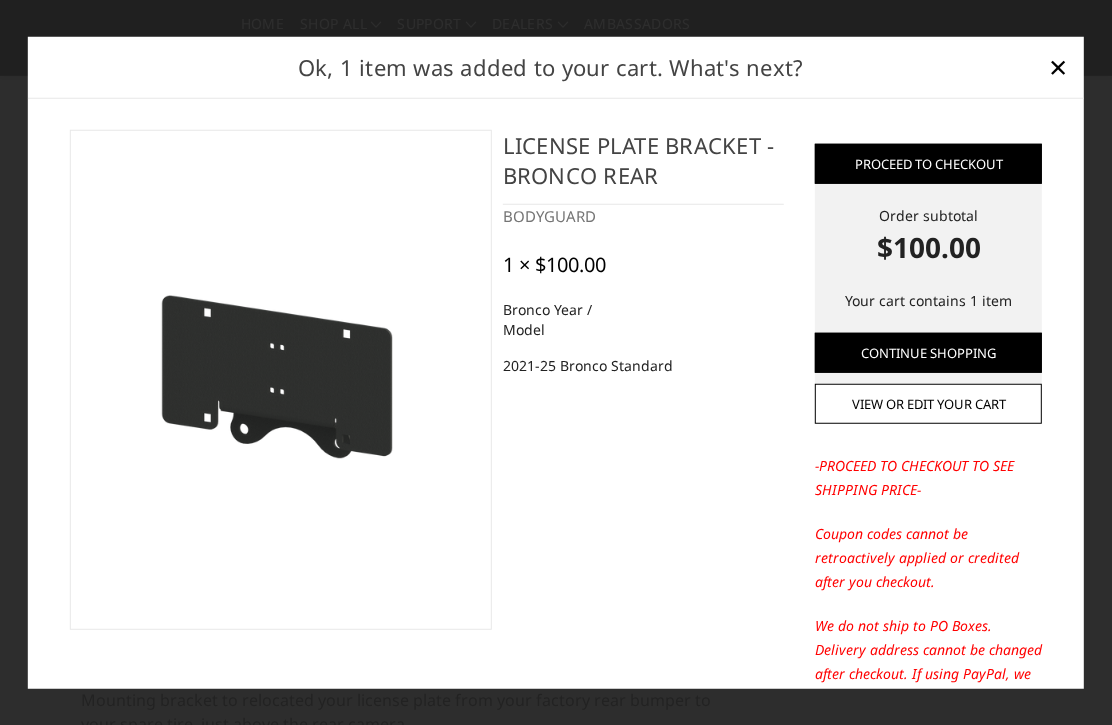 scroll, scrollTop: 0, scrollLeft: 0, axis: both 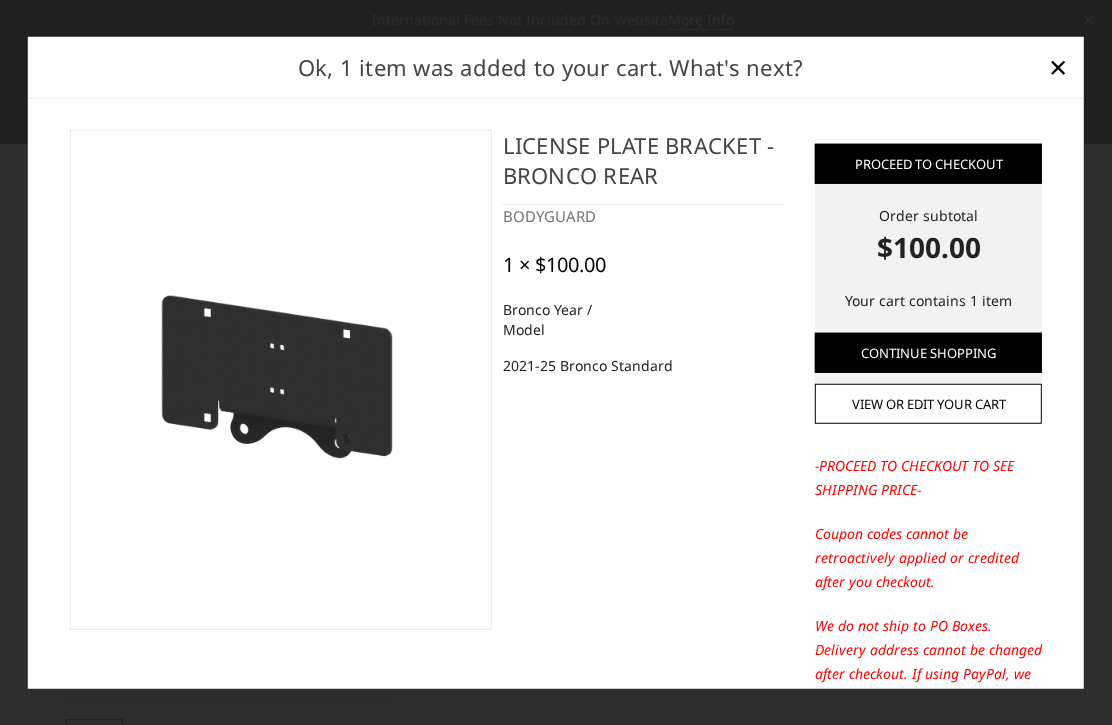 click on "×" at bounding box center [1058, 66] 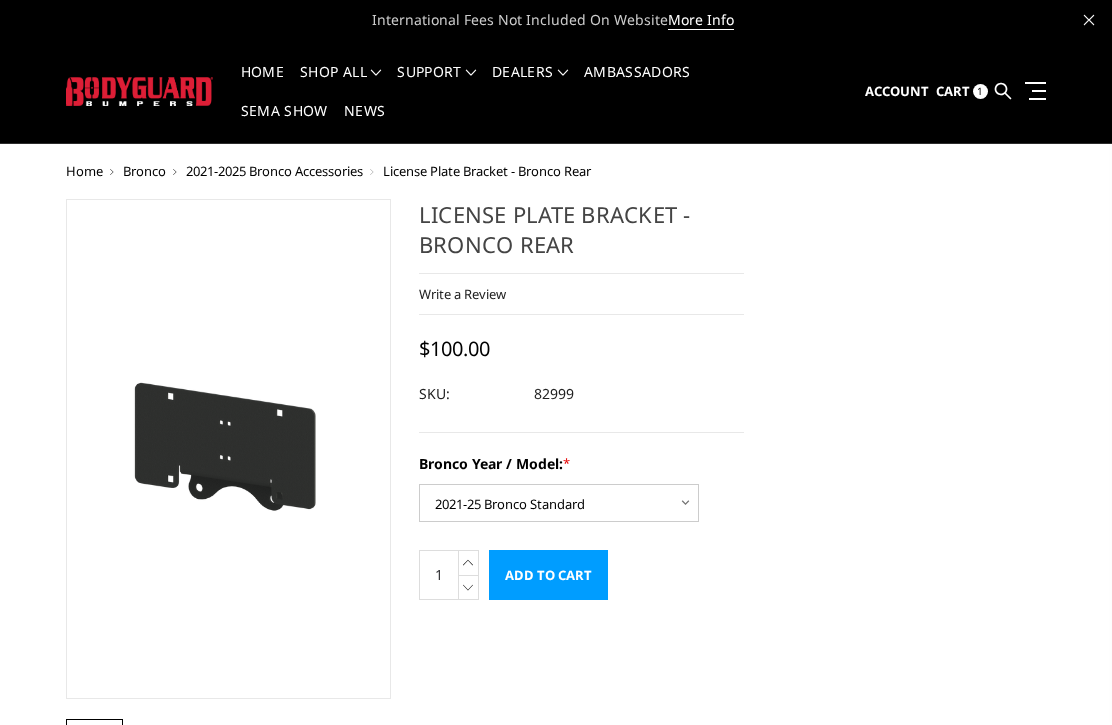 click at bounding box center (1003, 91) 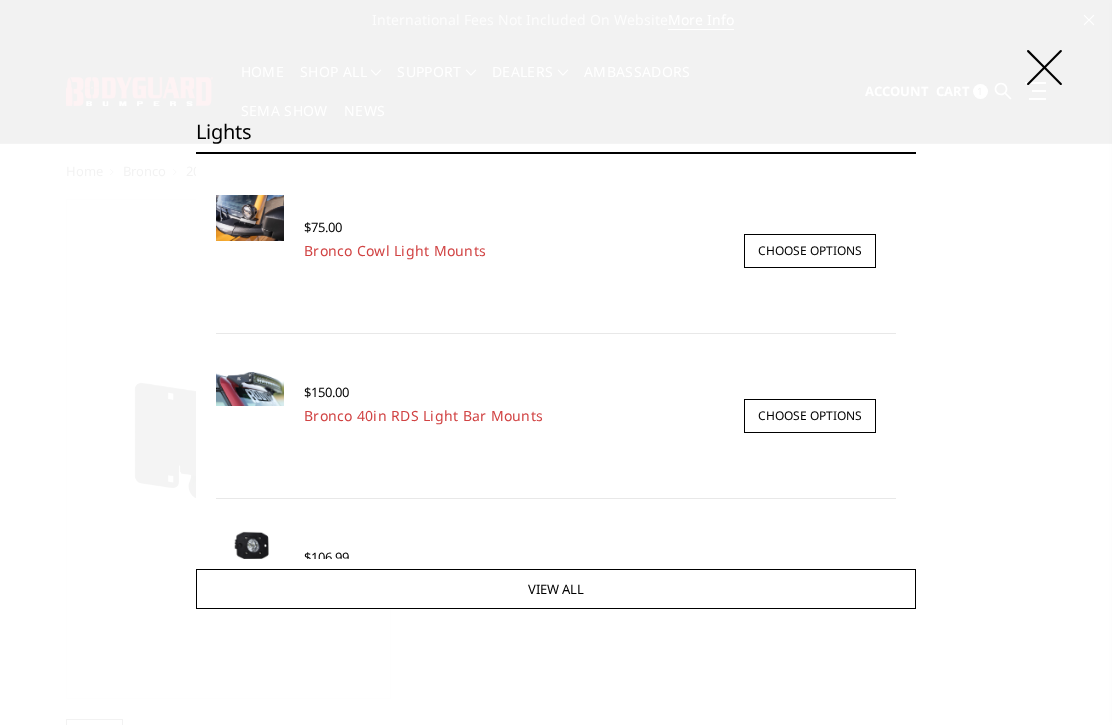 click on "Search
Lights
Search
×
Quick view
$75.00
Bronco Cowl Light Mounts
Up your off-road game with the Bodyguard cowl light mounting brackets. Depending on light size, fits…
Choose Options" at bounding box center (556, 362) 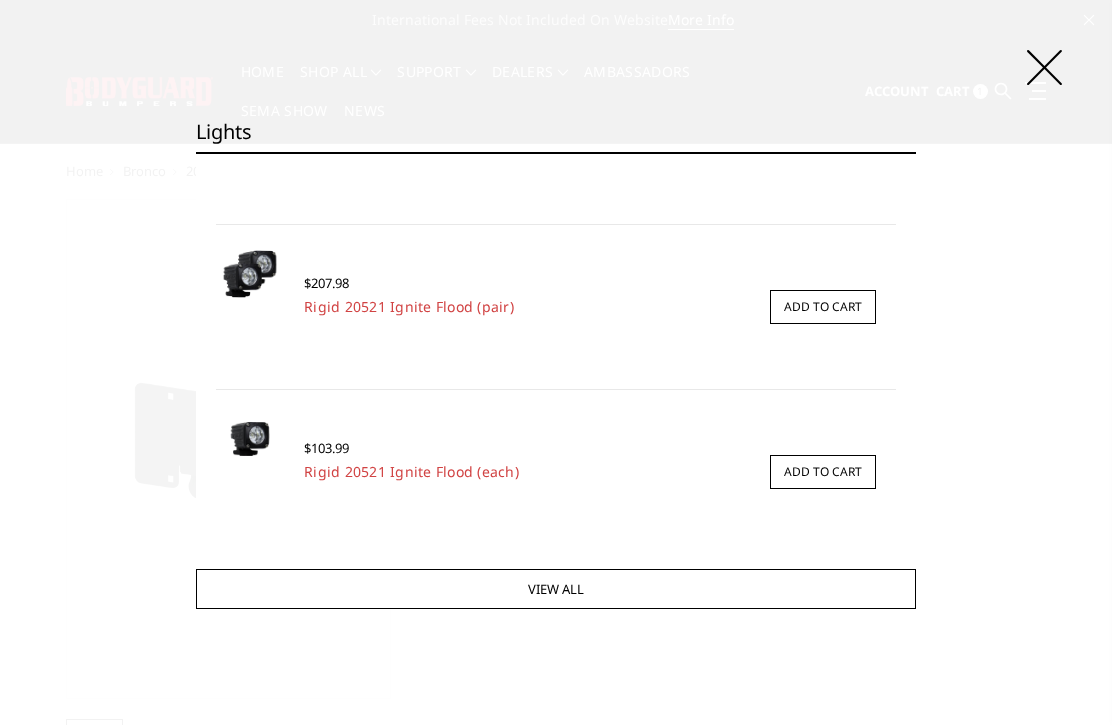 scroll, scrollTop: 456, scrollLeft: 0, axis: vertical 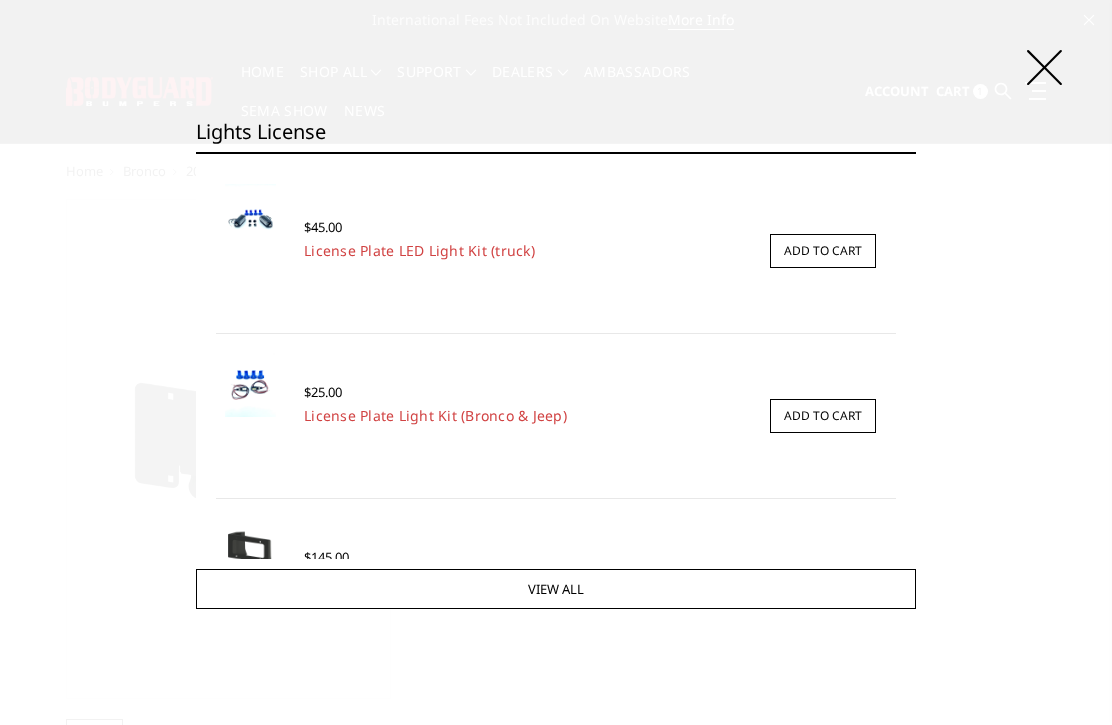 type on "Lights license" 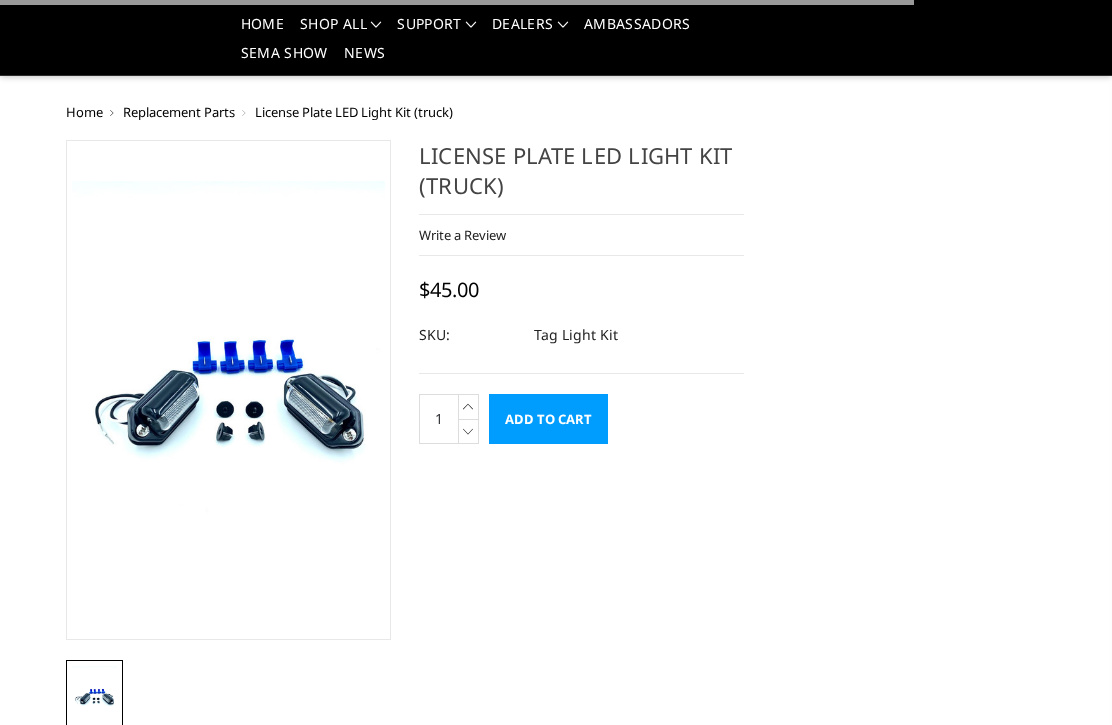 scroll, scrollTop: 322, scrollLeft: 0, axis: vertical 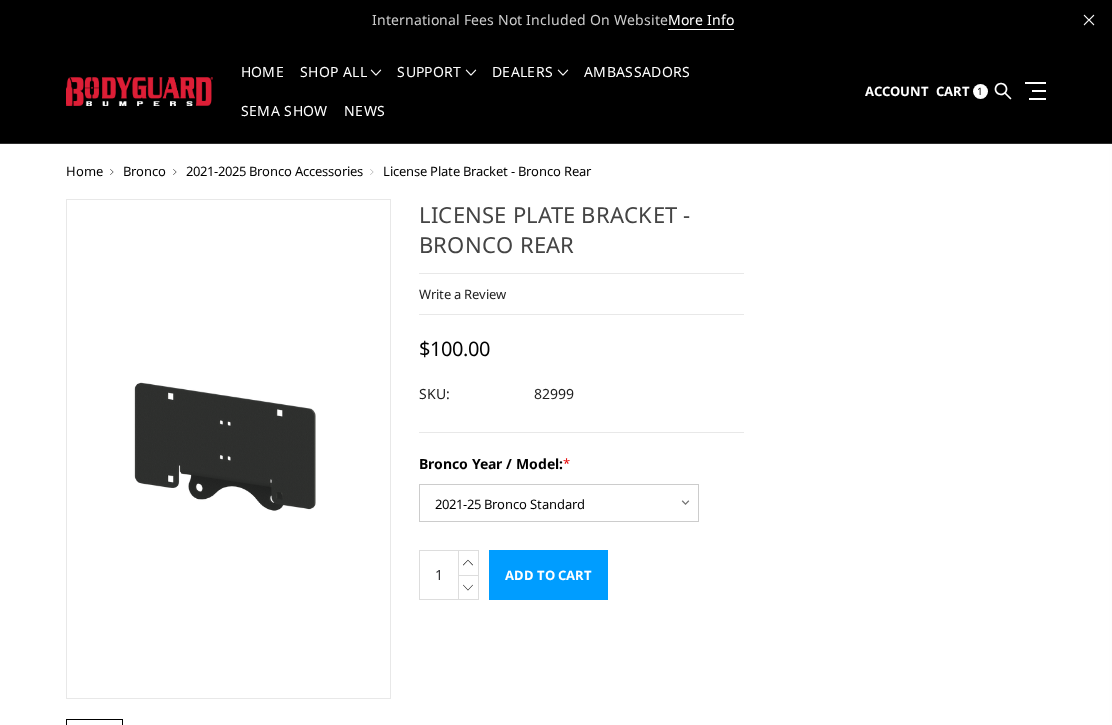 click at bounding box center (1003, 91) 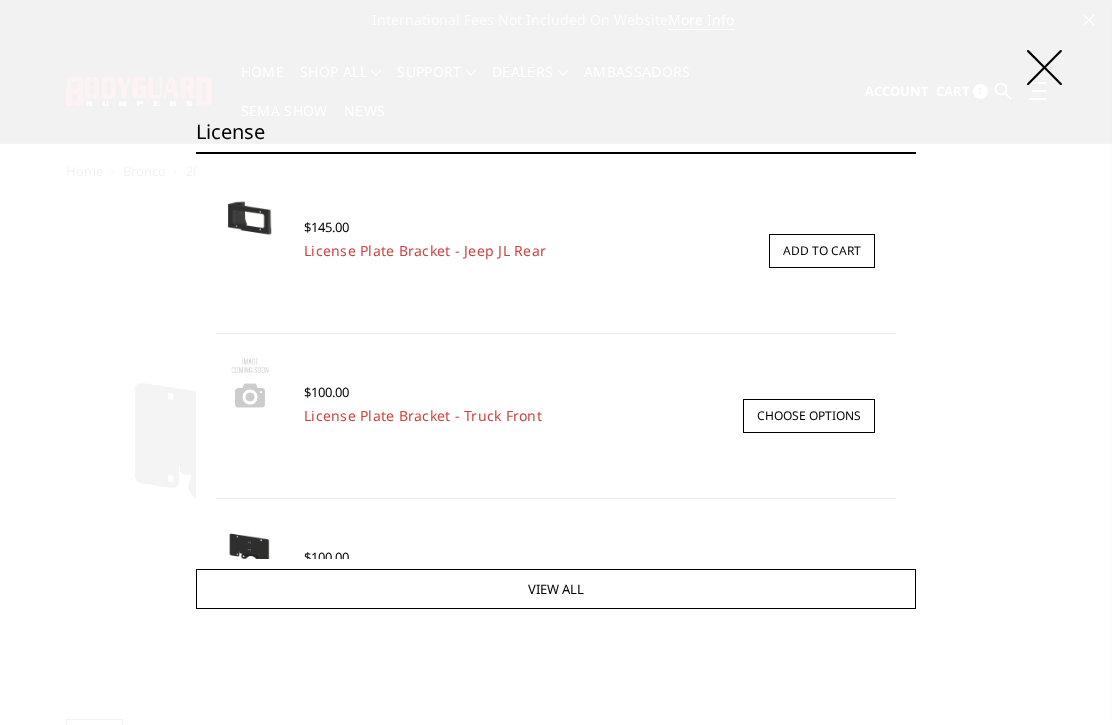 type on "License" 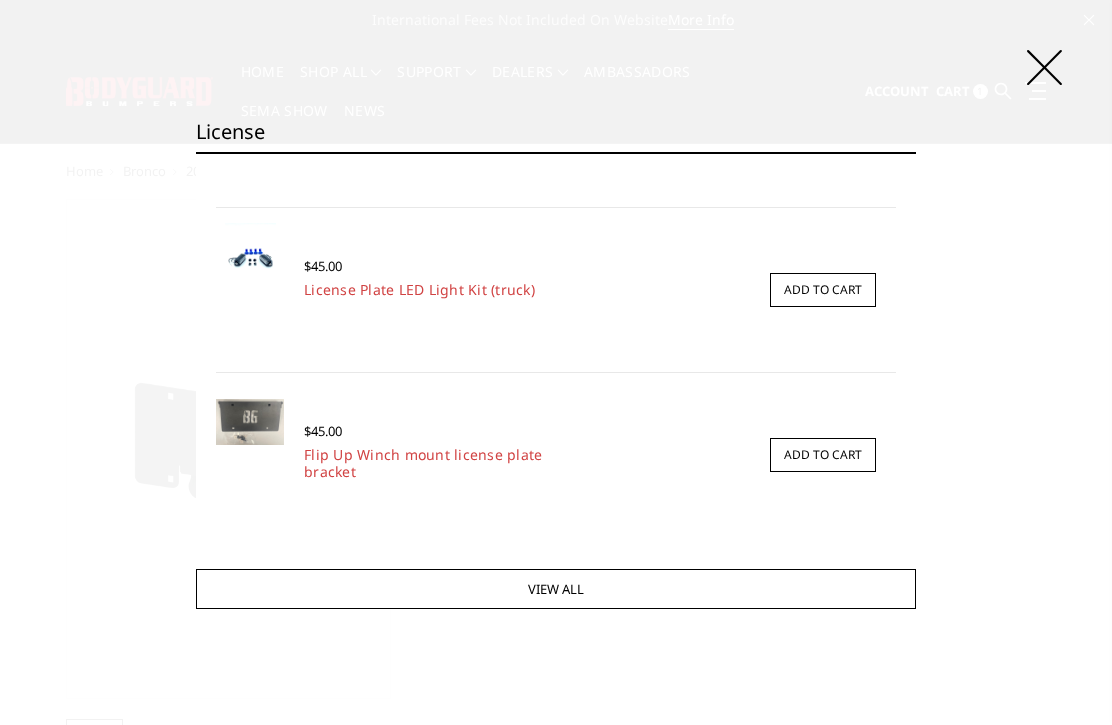 scroll, scrollTop: 456, scrollLeft: 0, axis: vertical 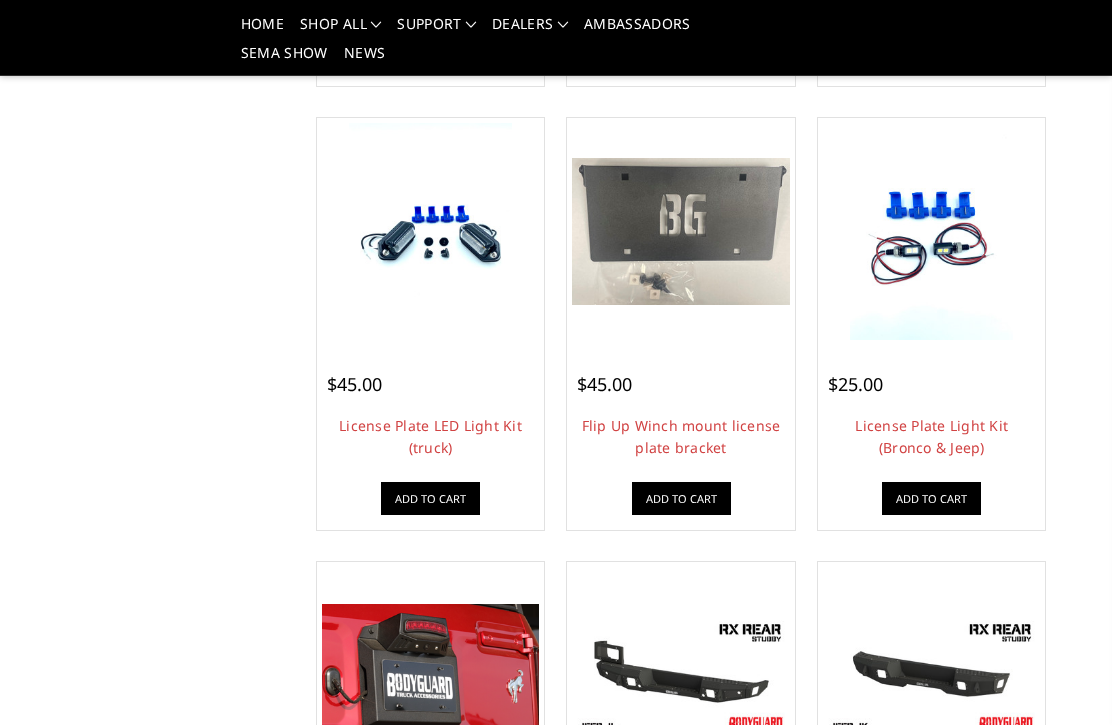 click on "Add to Cart" at bounding box center (931, 498) 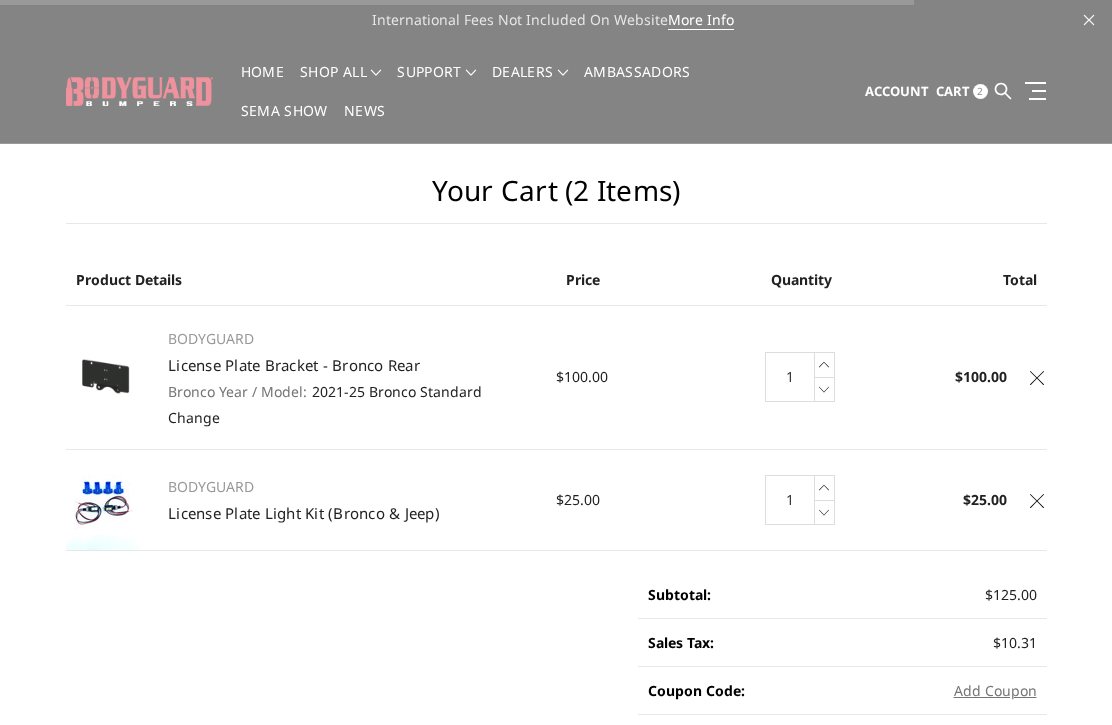 scroll, scrollTop: 0, scrollLeft: 0, axis: both 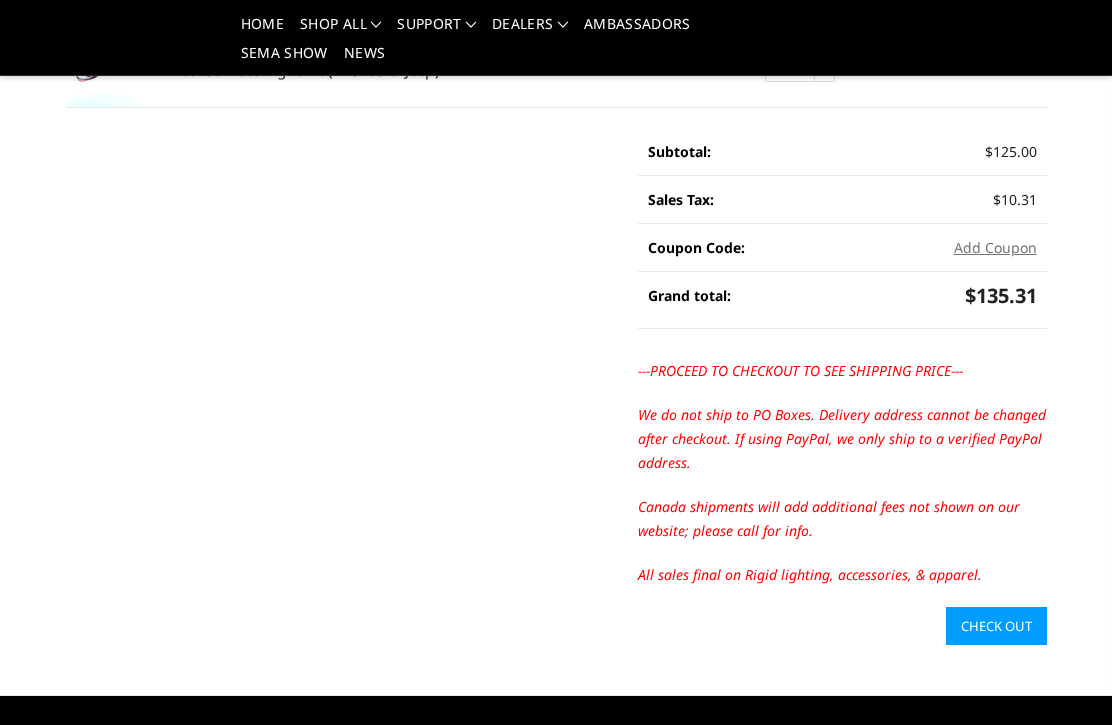 click on "Check out" at bounding box center (996, 626) 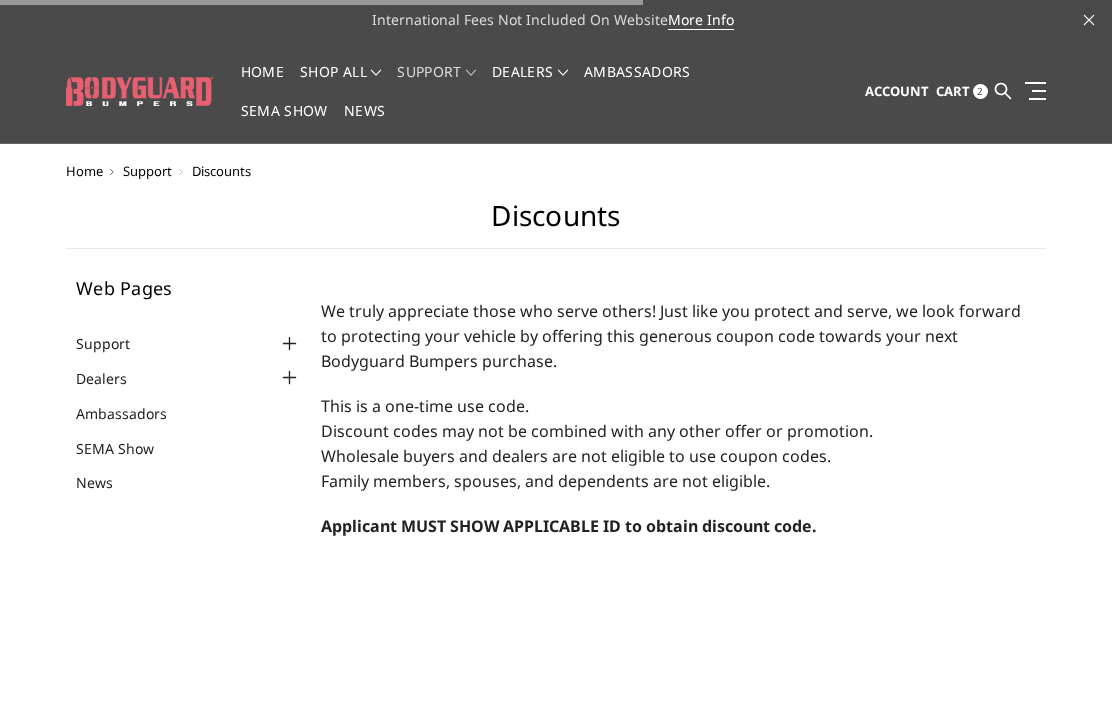 scroll, scrollTop: 0, scrollLeft: 0, axis: both 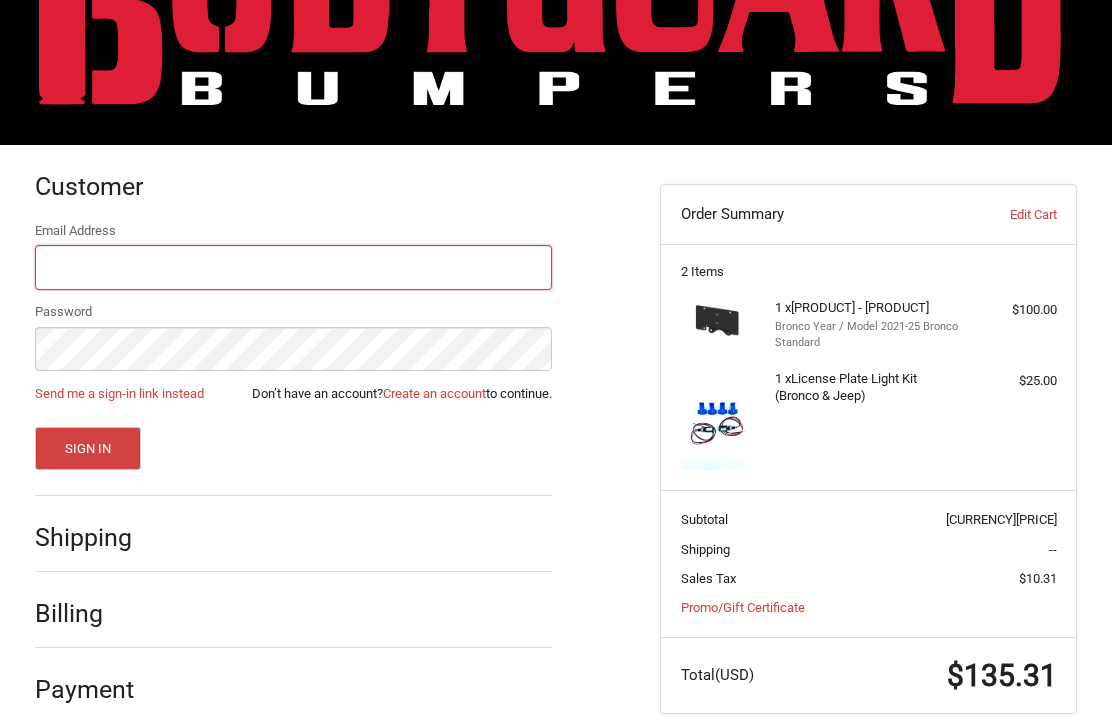 click on "Email Address" at bounding box center [294, 267] 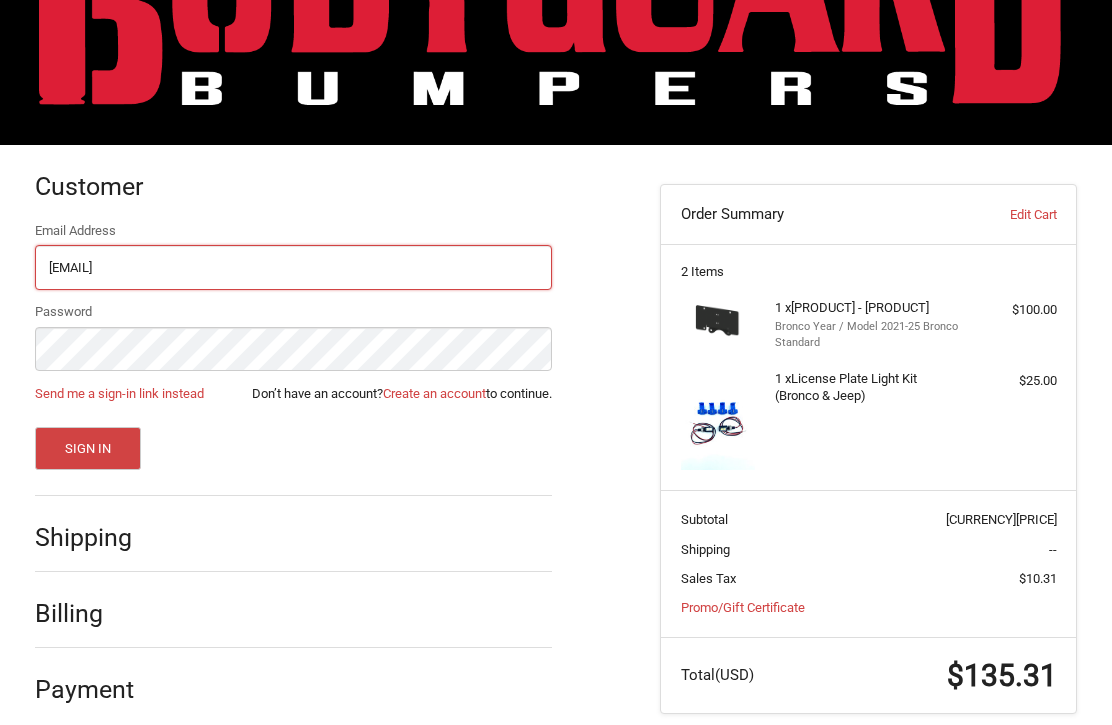 type on "[EMAIL]" 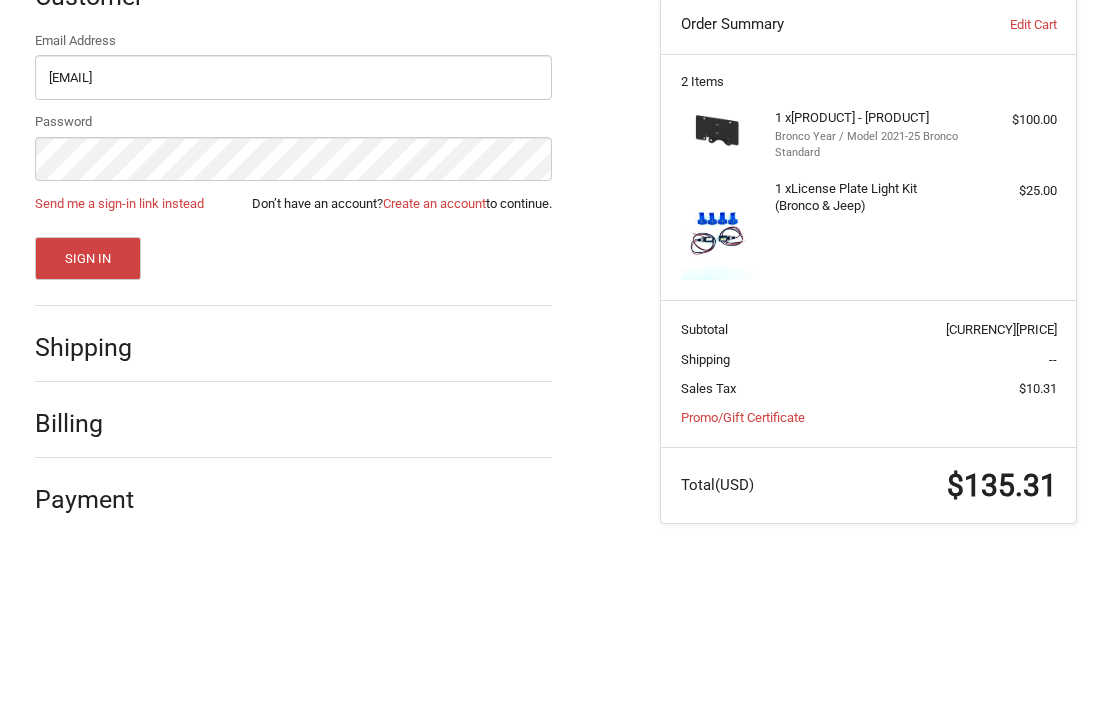 click on "Create an account" at bounding box center (119, 394) 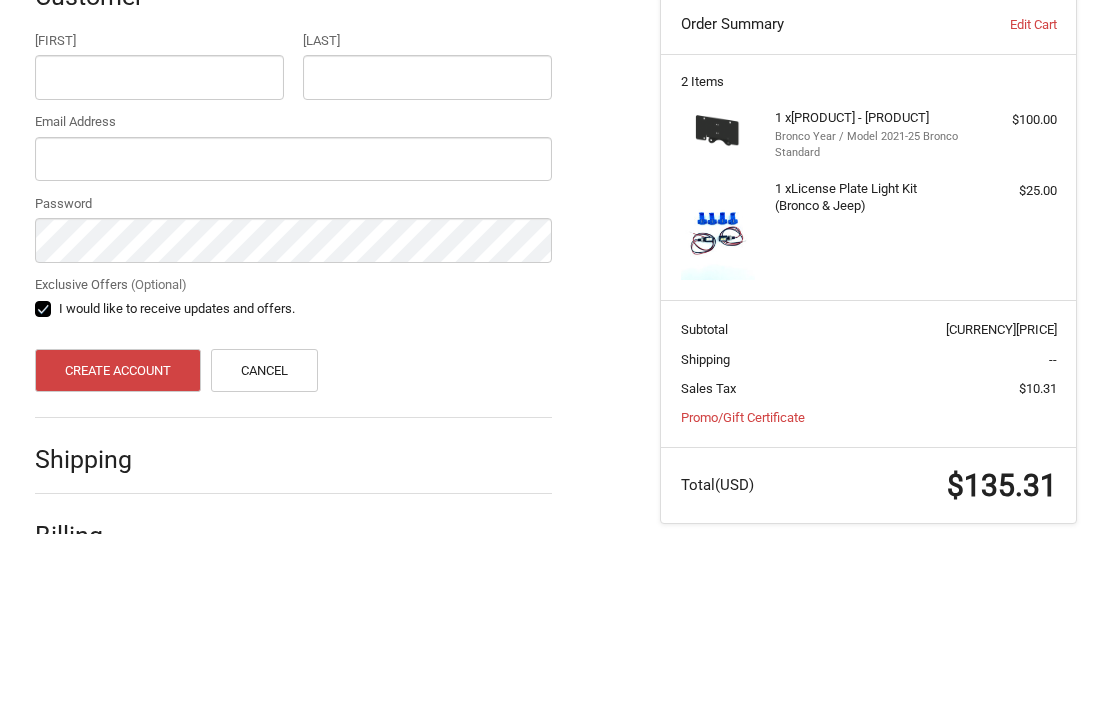 scroll, scrollTop: 178, scrollLeft: 0, axis: vertical 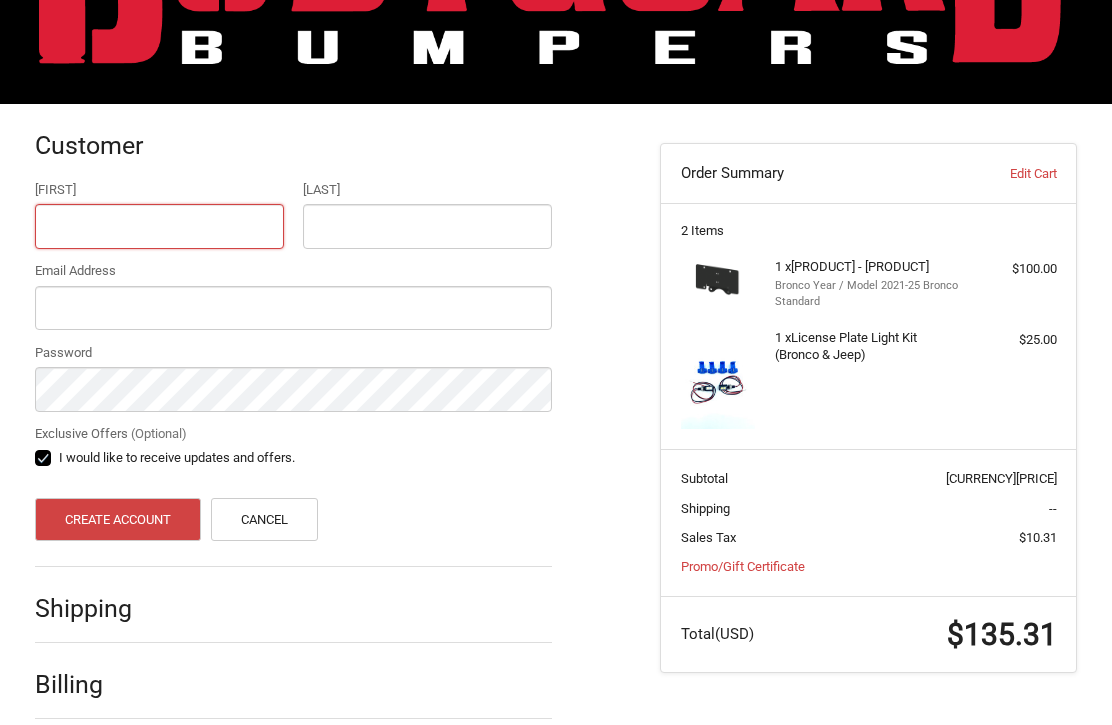 click on "[FIRST]" at bounding box center [159, 226] 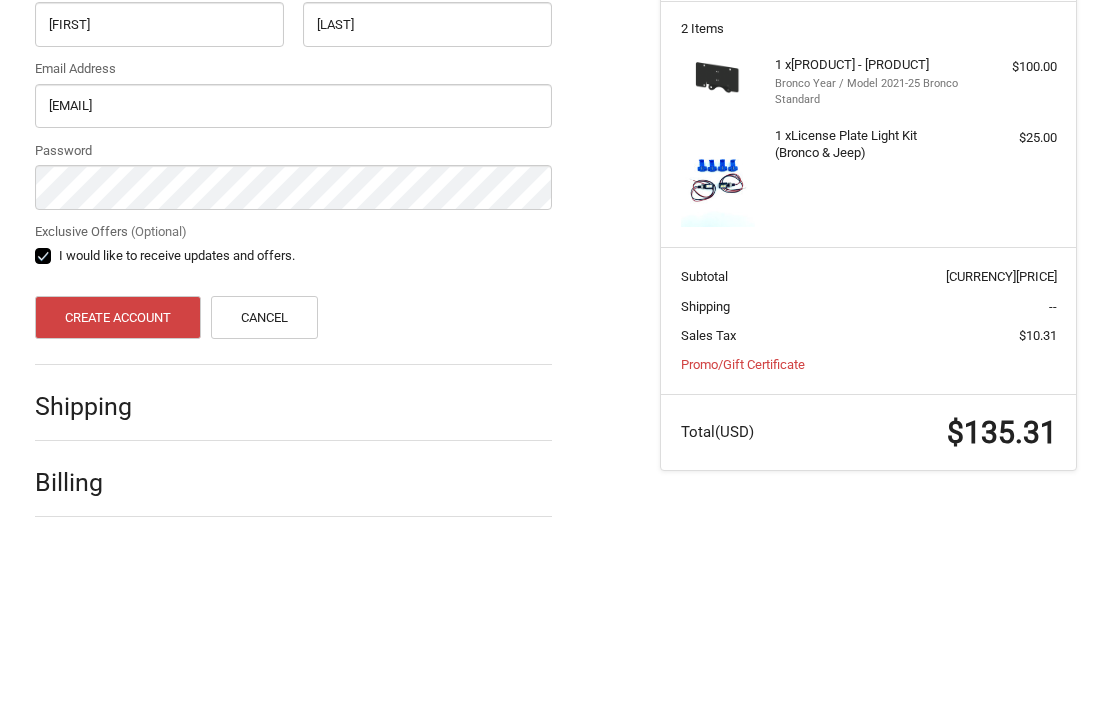 scroll, scrollTop: 266, scrollLeft: 0, axis: vertical 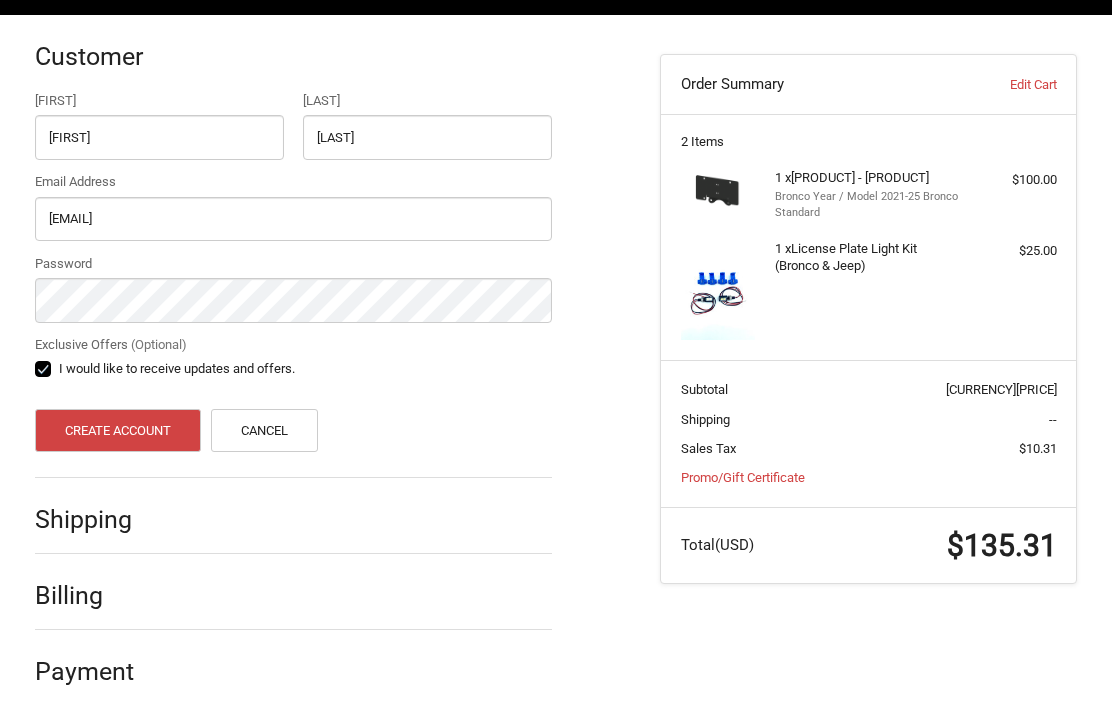 click on "Create Account" at bounding box center (118, 431) 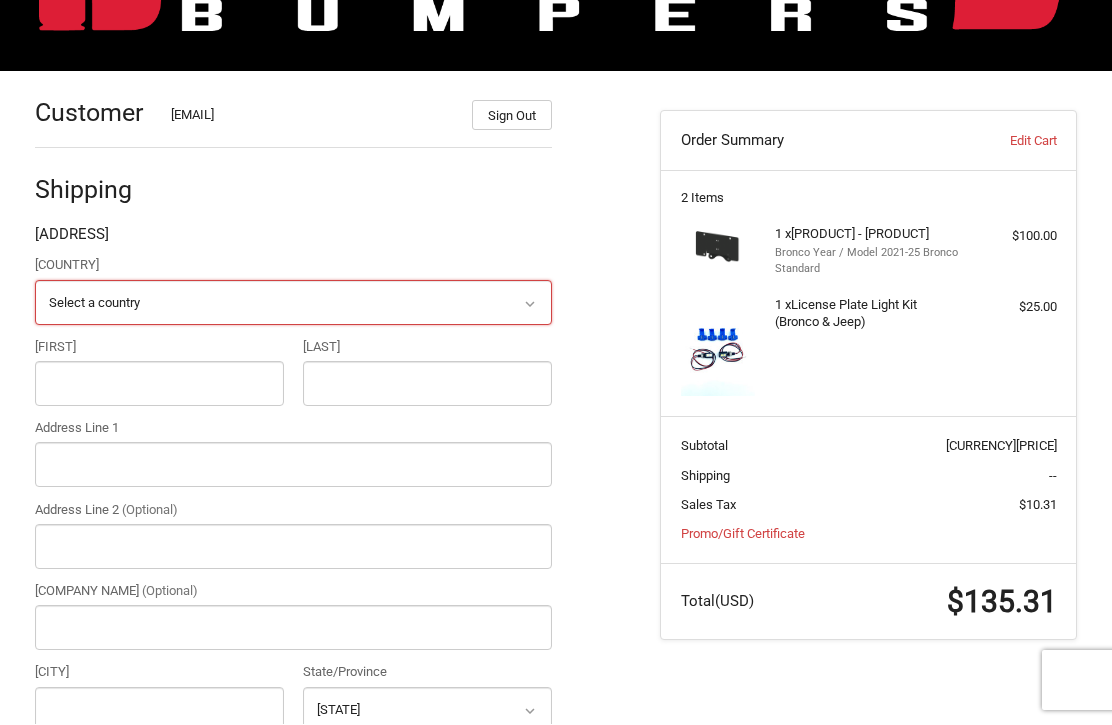 scroll, scrollTop: 214, scrollLeft: 0, axis: vertical 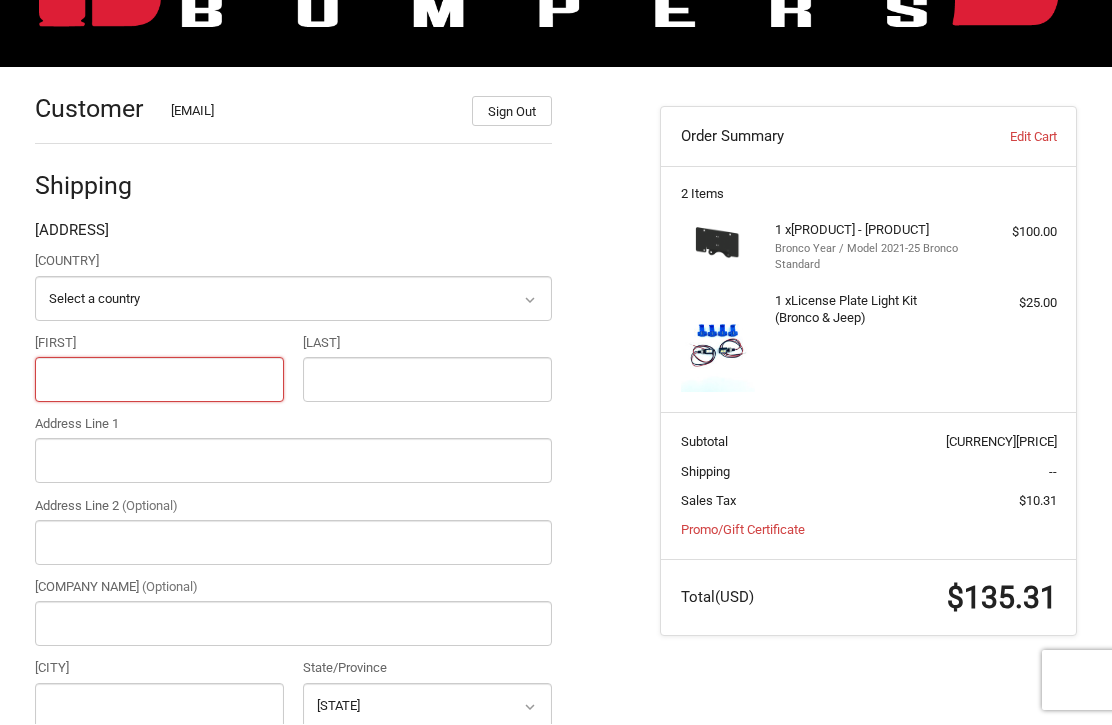 click on "[FIRST]" at bounding box center (159, 380) 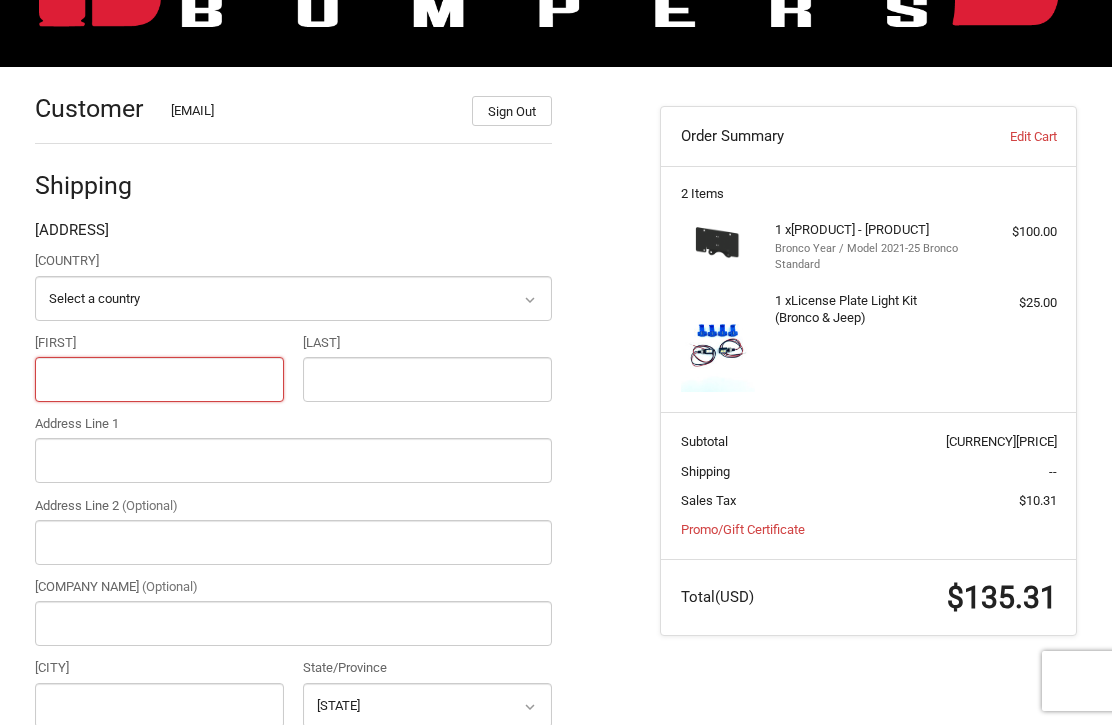 scroll, scrollTop: 214, scrollLeft: 0, axis: vertical 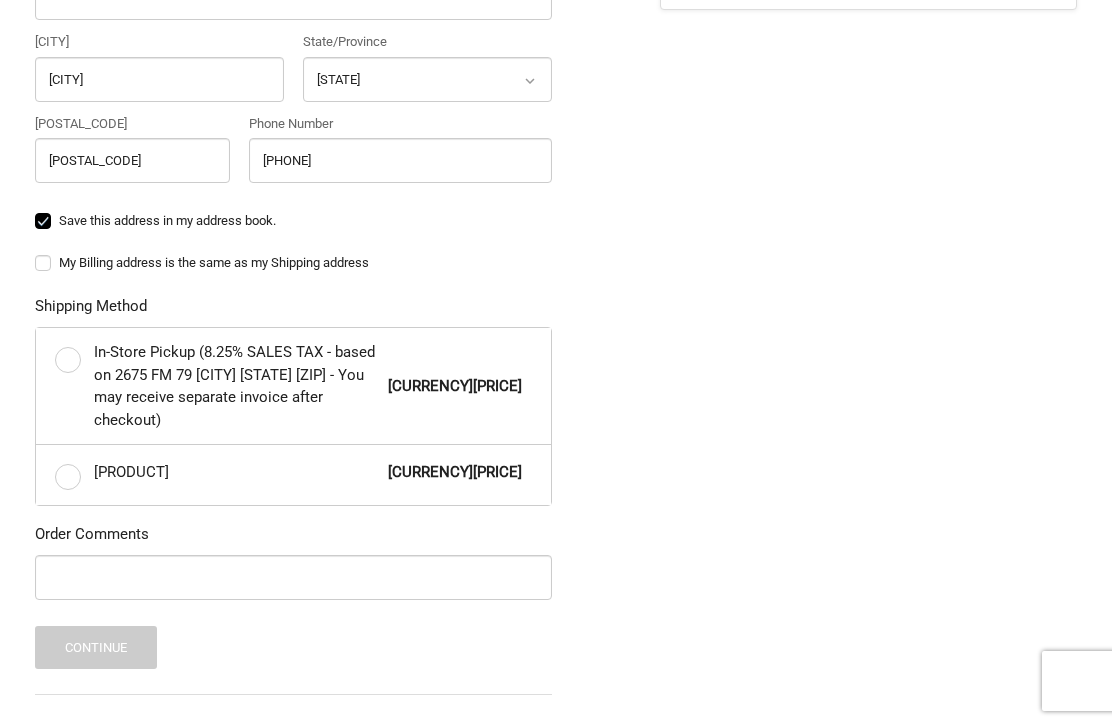 click on "[PRODUCT] [PRODUCT] - [CURRENCY][PRICE]" at bounding box center [294, 475] 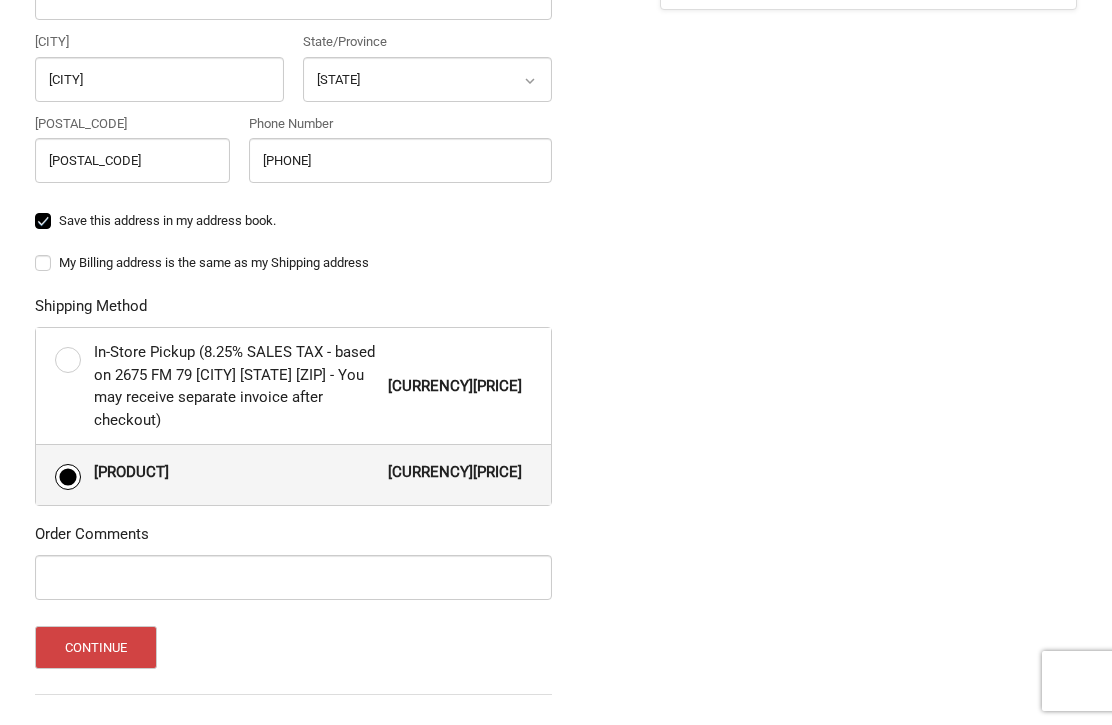 scroll, scrollTop: 890, scrollLeft: 0, axis: vertical 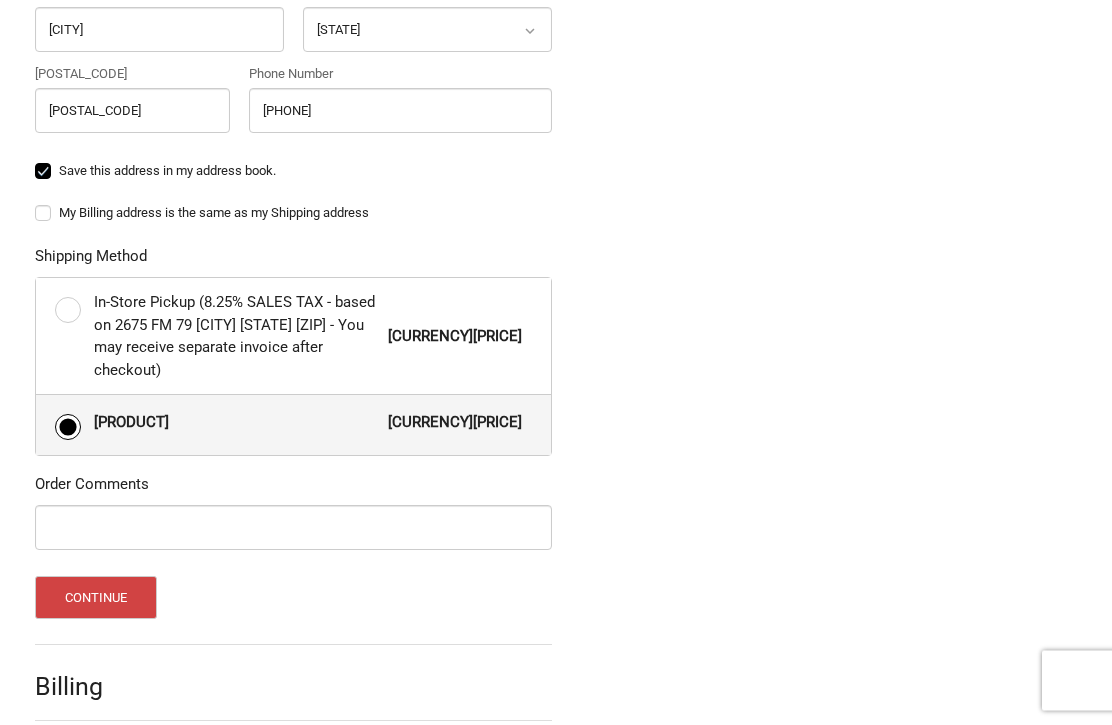 click on "Continue" at bounding box center [96, 598] 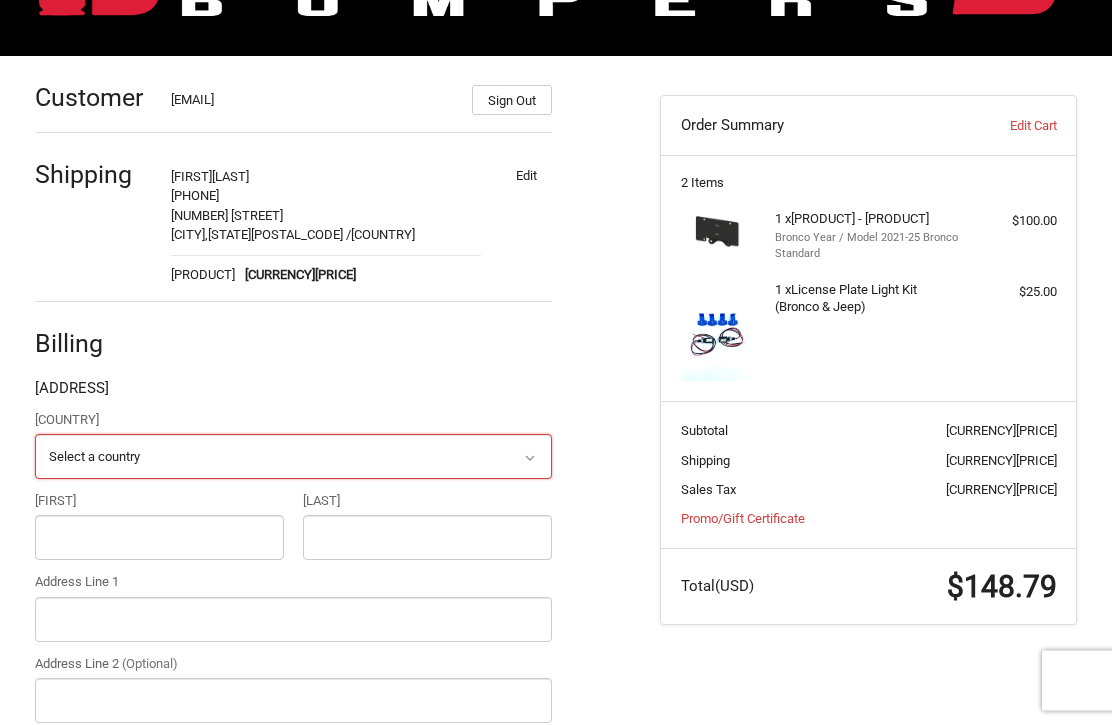 scroll, scrollTop: 369, scrollLeft: 0, axis: vertical 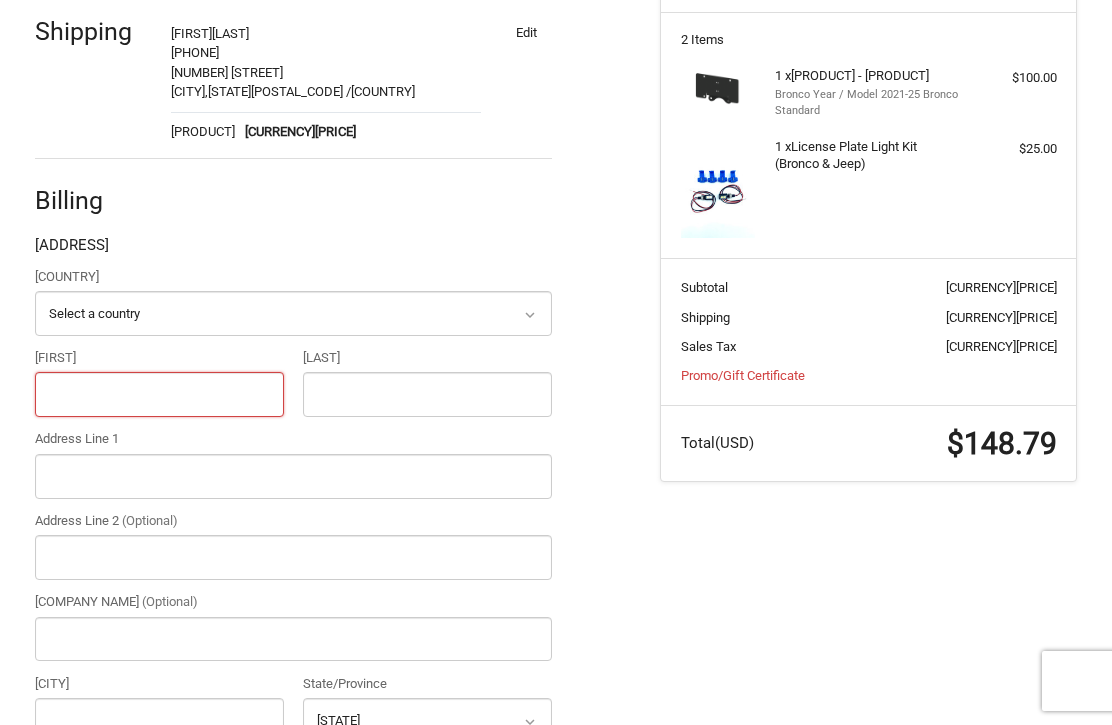 click on "[FIRST]" at bounding box center (159, 394) 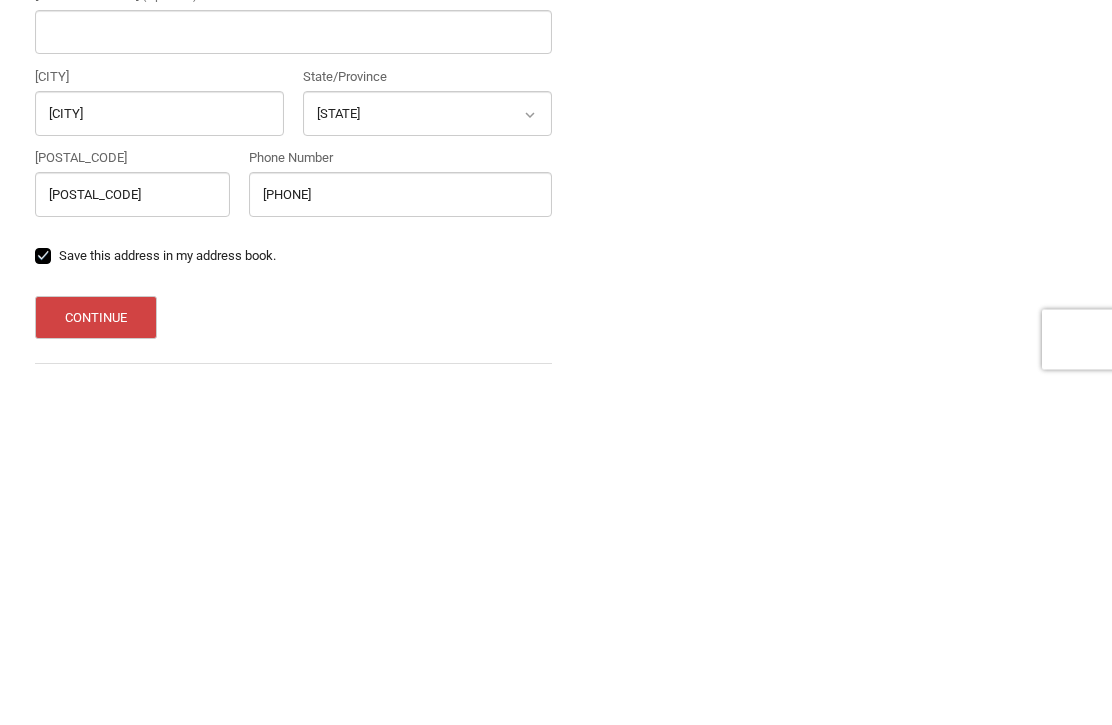 scroll, scrollTop: 641, scrollLeft: 0, axis: vertical 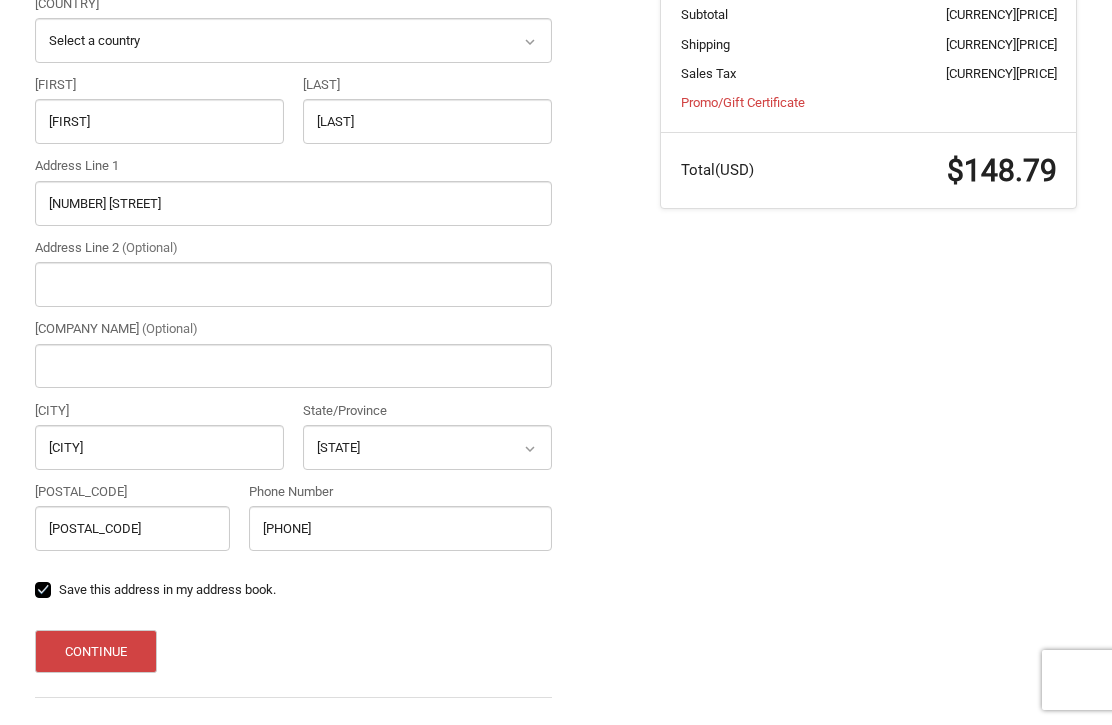 click on "Continue" at bounding box center [96, 652] 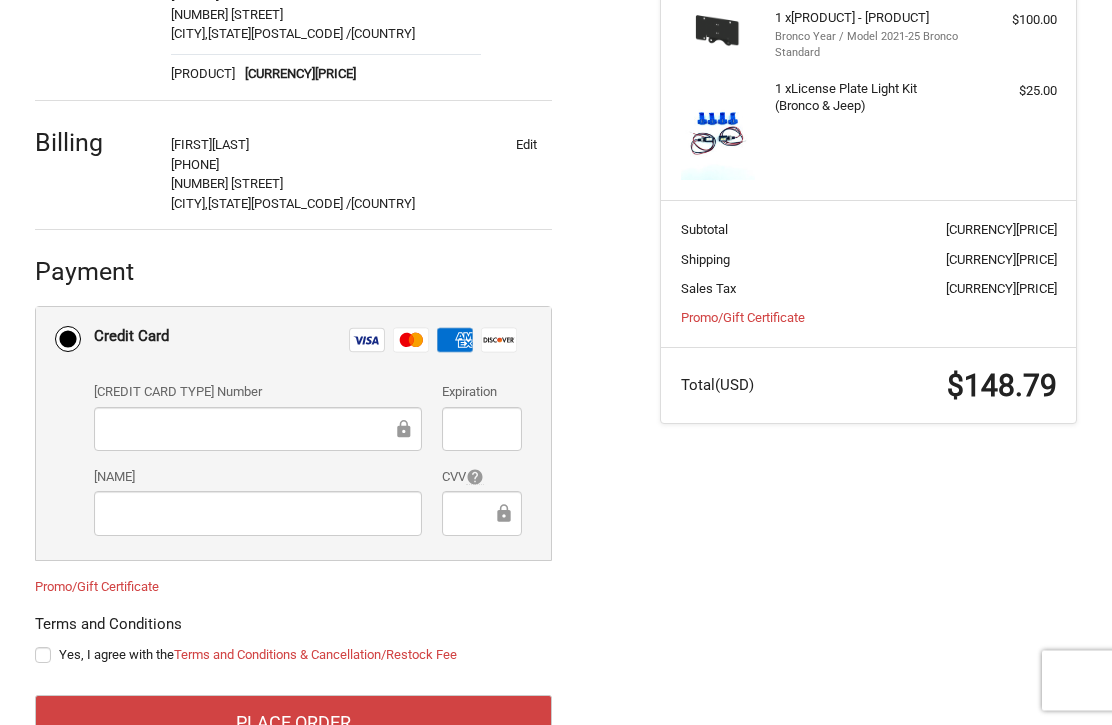 scroll, scrollTop: 427, scrollLeft: 0, axis: vertical 